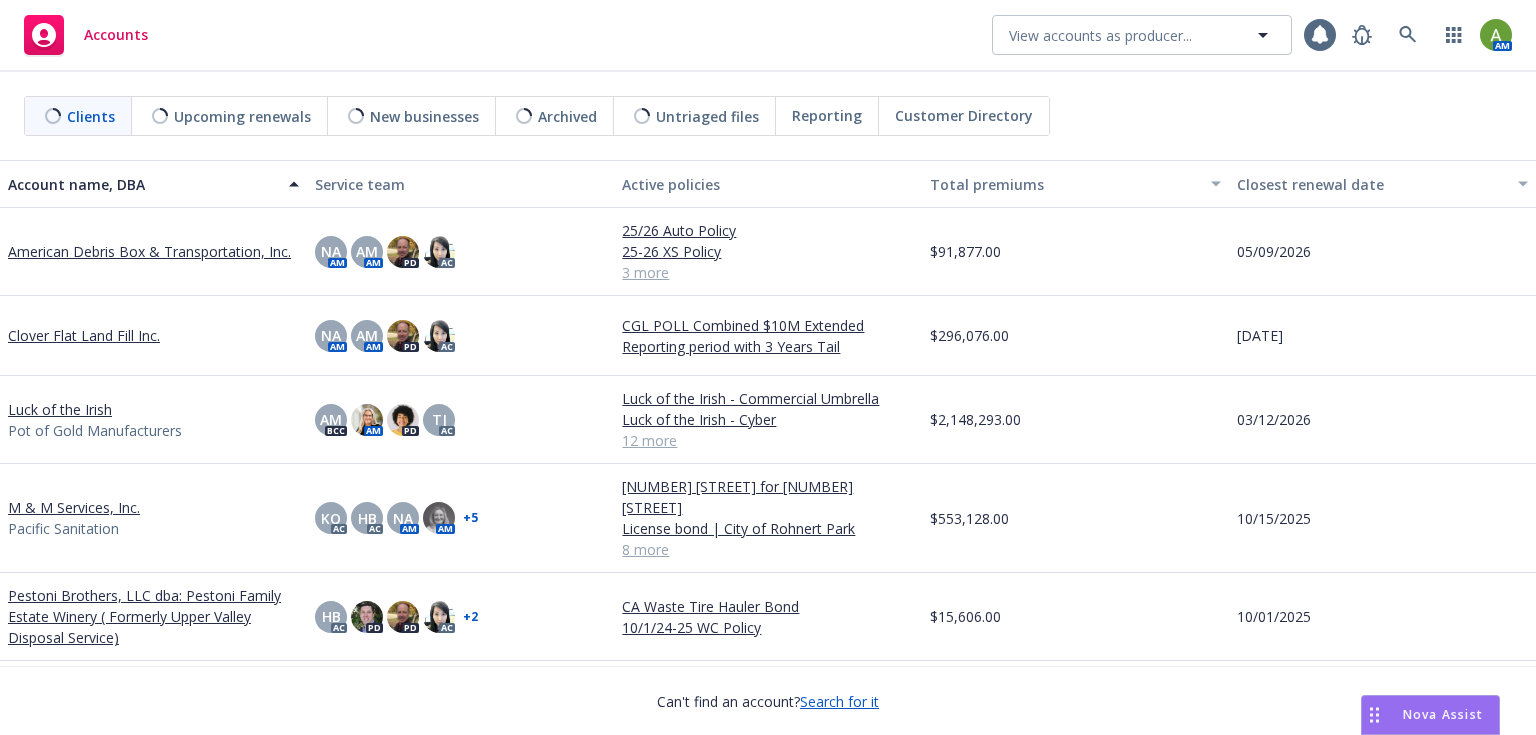 scroll, scrollTop: 0, scrollLeft: 0, axis: both 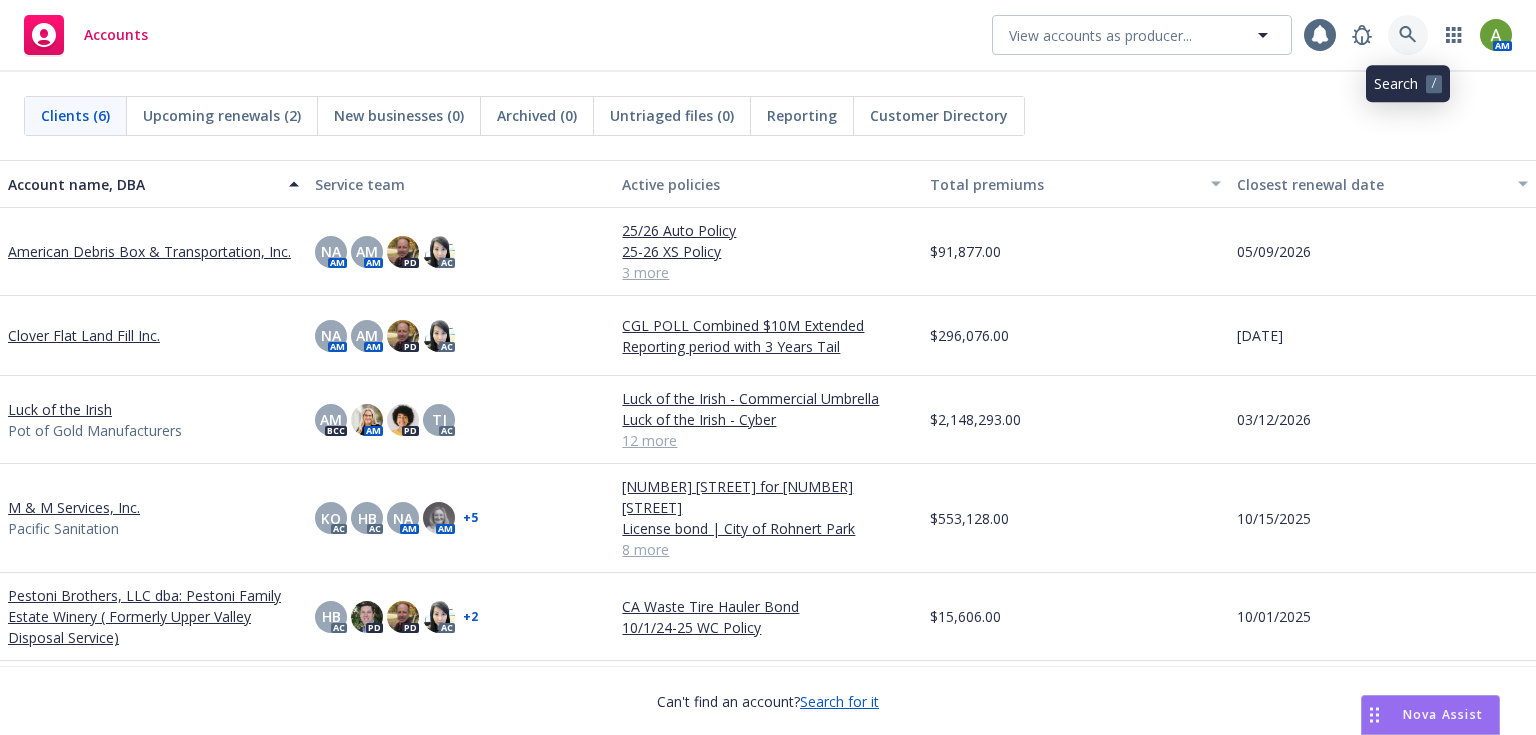 click 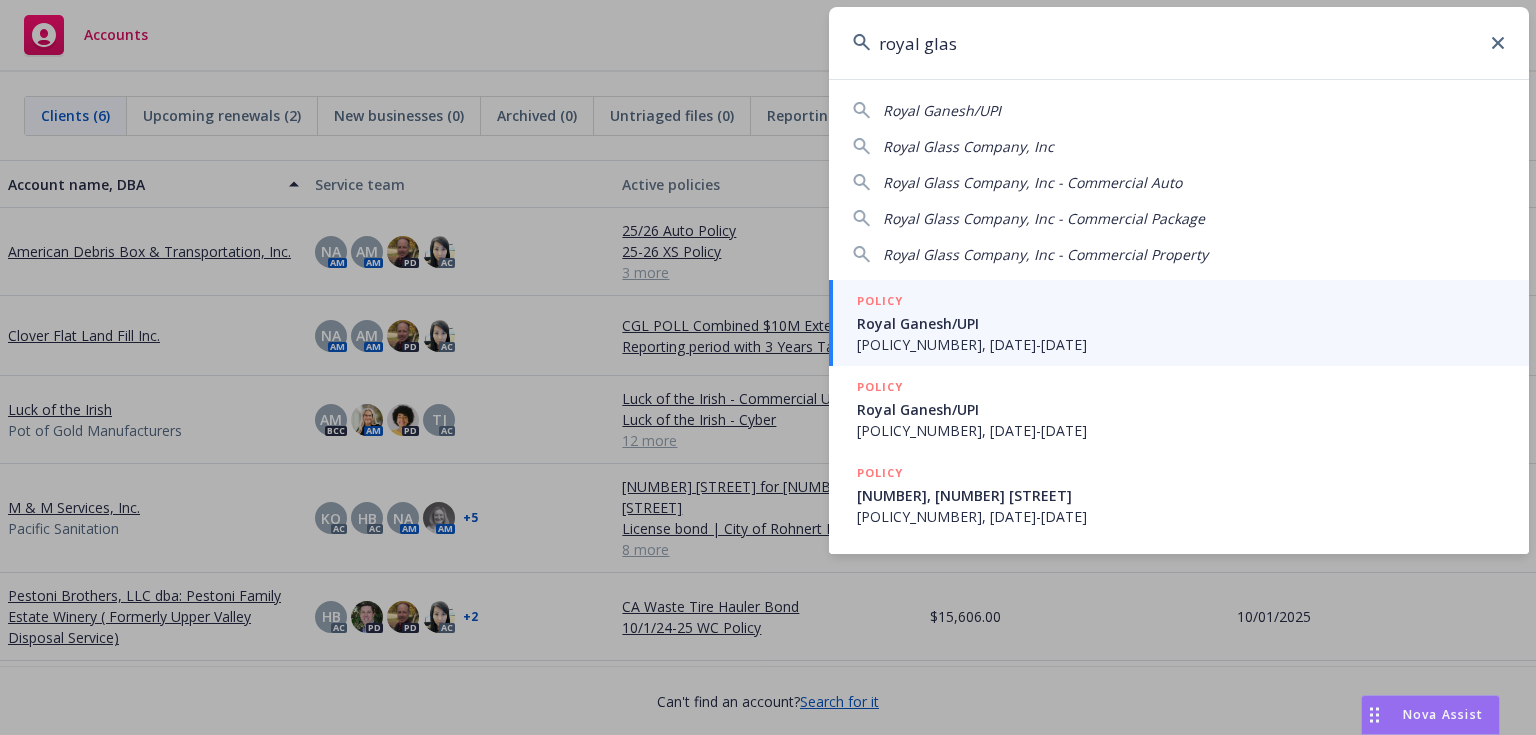 type on "royal glass" 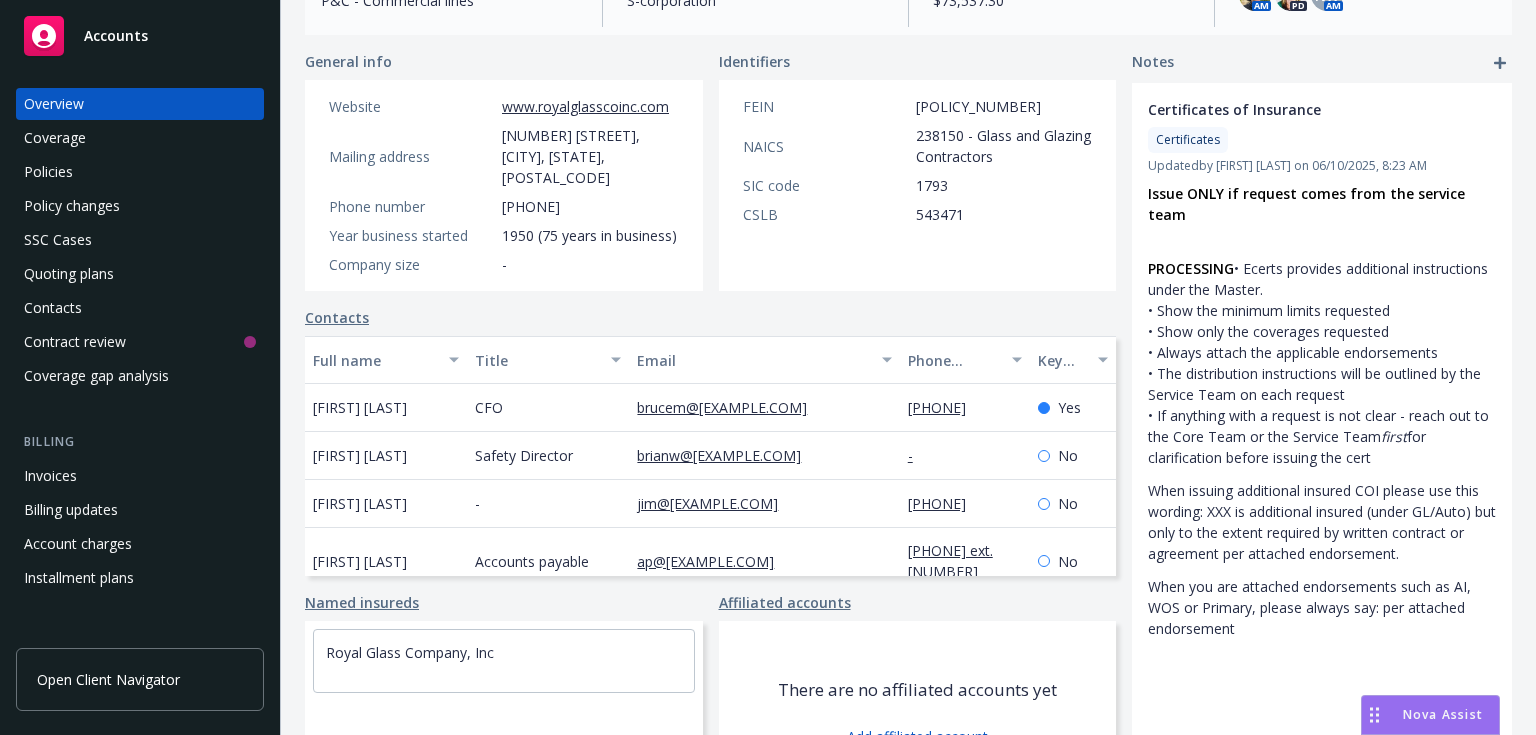 scroll, scrollTop: 560, scrollLeft: 0, axis: vertical 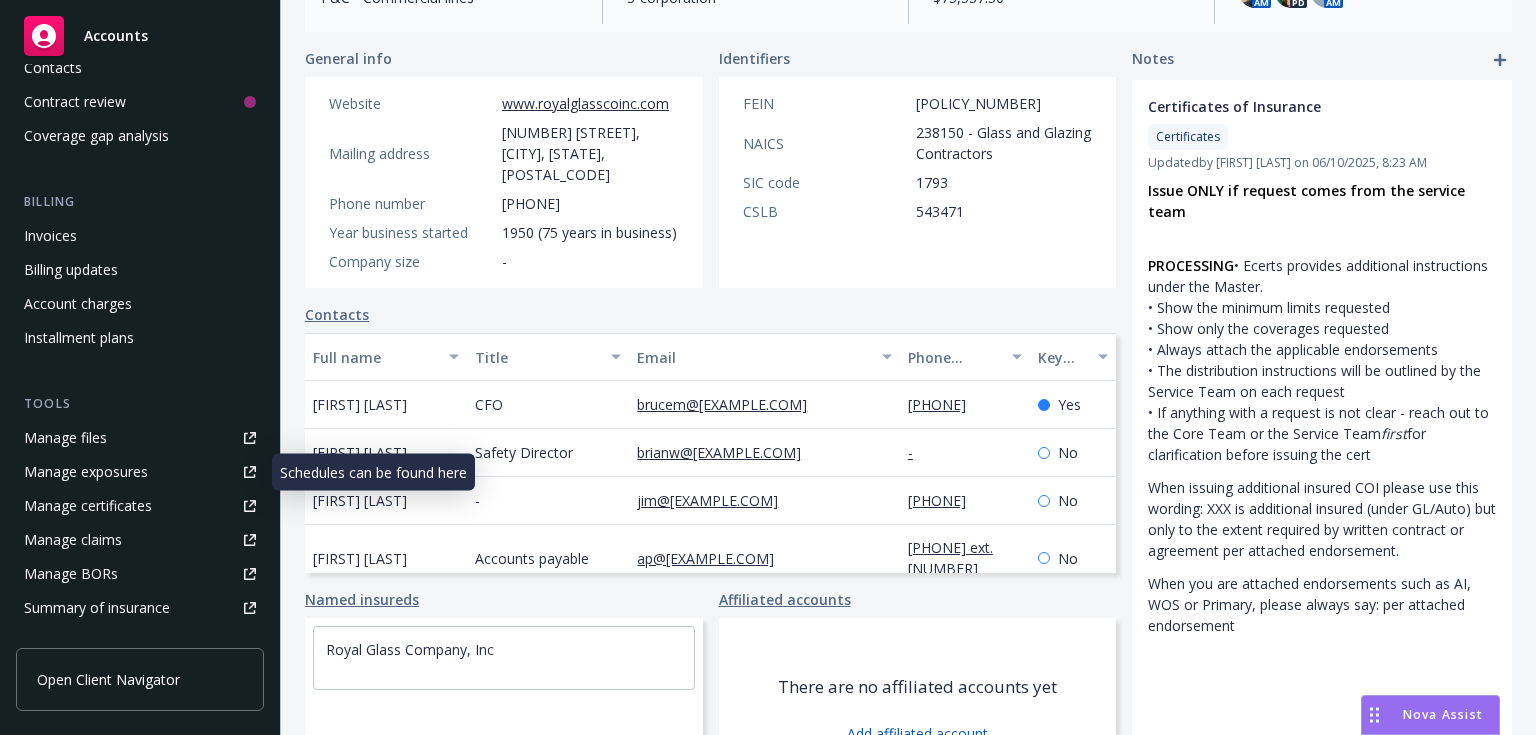 click on "Manage files" at bounding box center (65, 438) 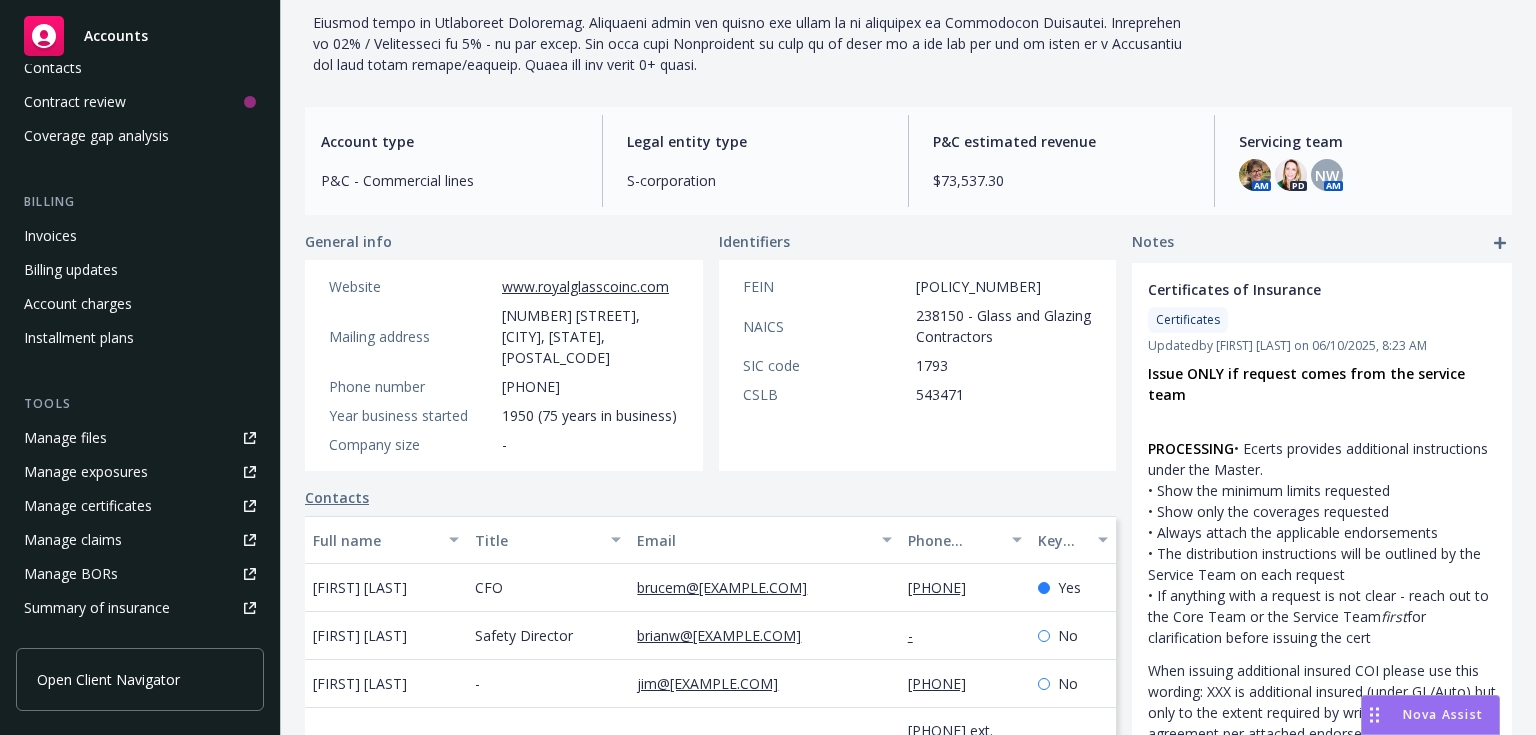 scroll, scrollTop: 320, scrollLeft: 0, axis: vertical 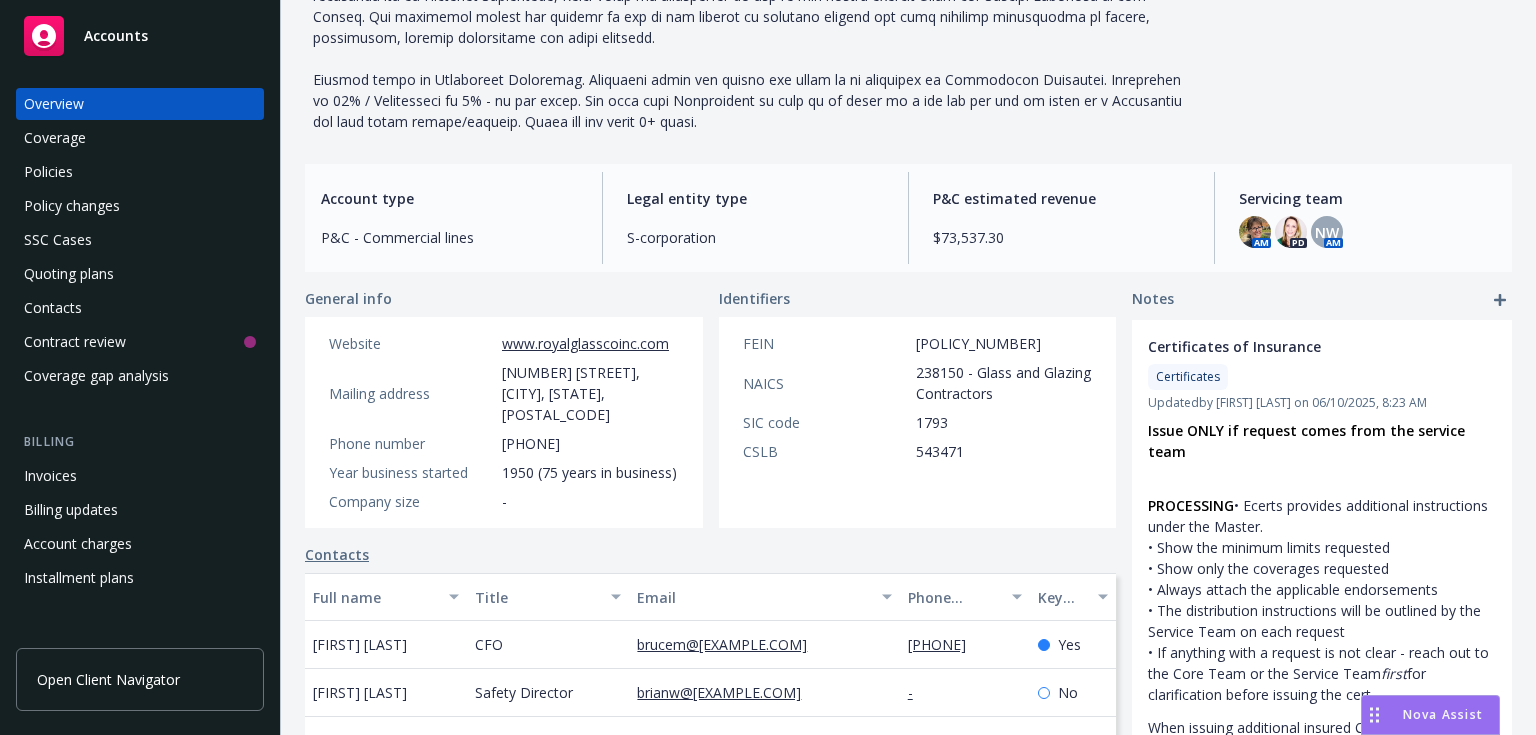 click on "Policies" at bounding box center [140, 172] 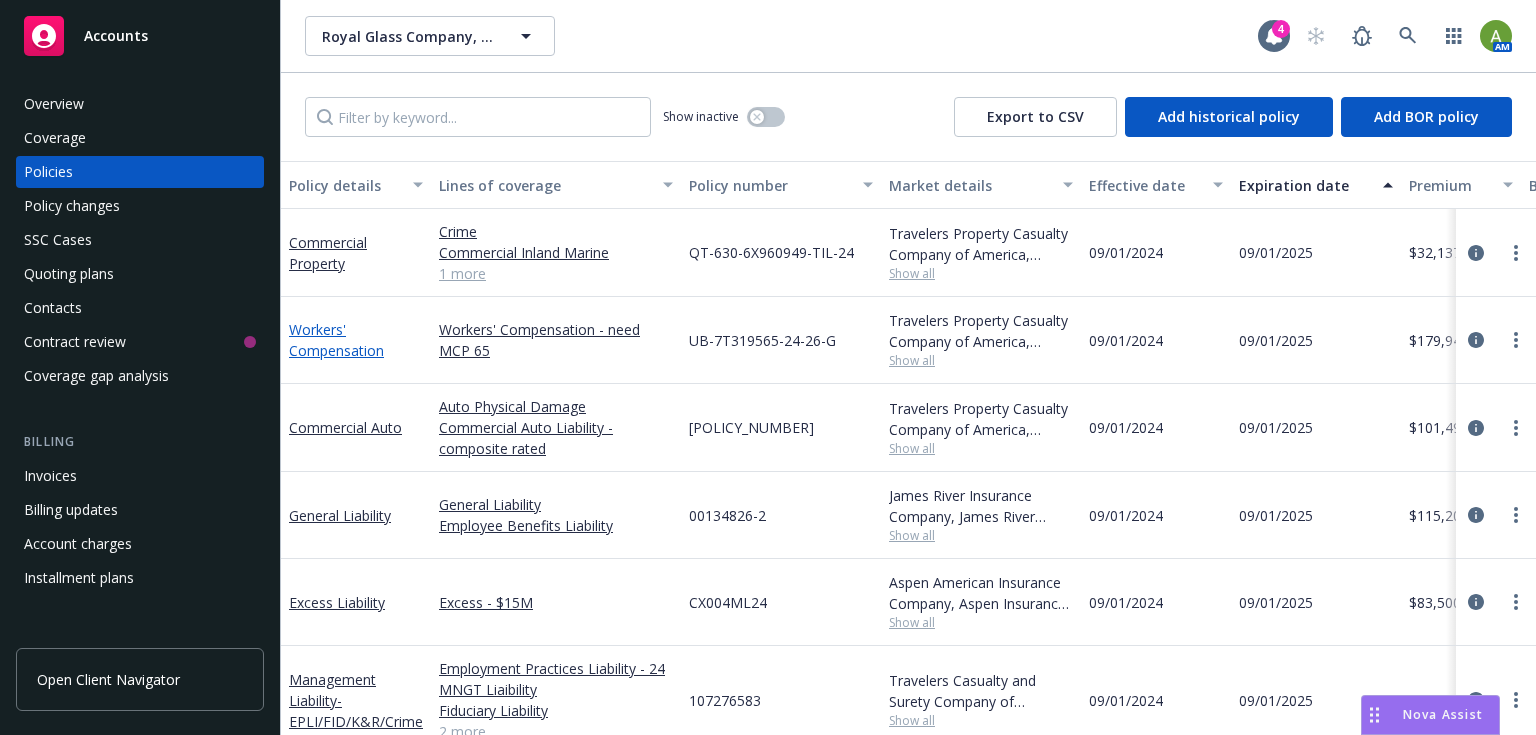 click on "Workers' Compensation" at bounding box center [336, 340] 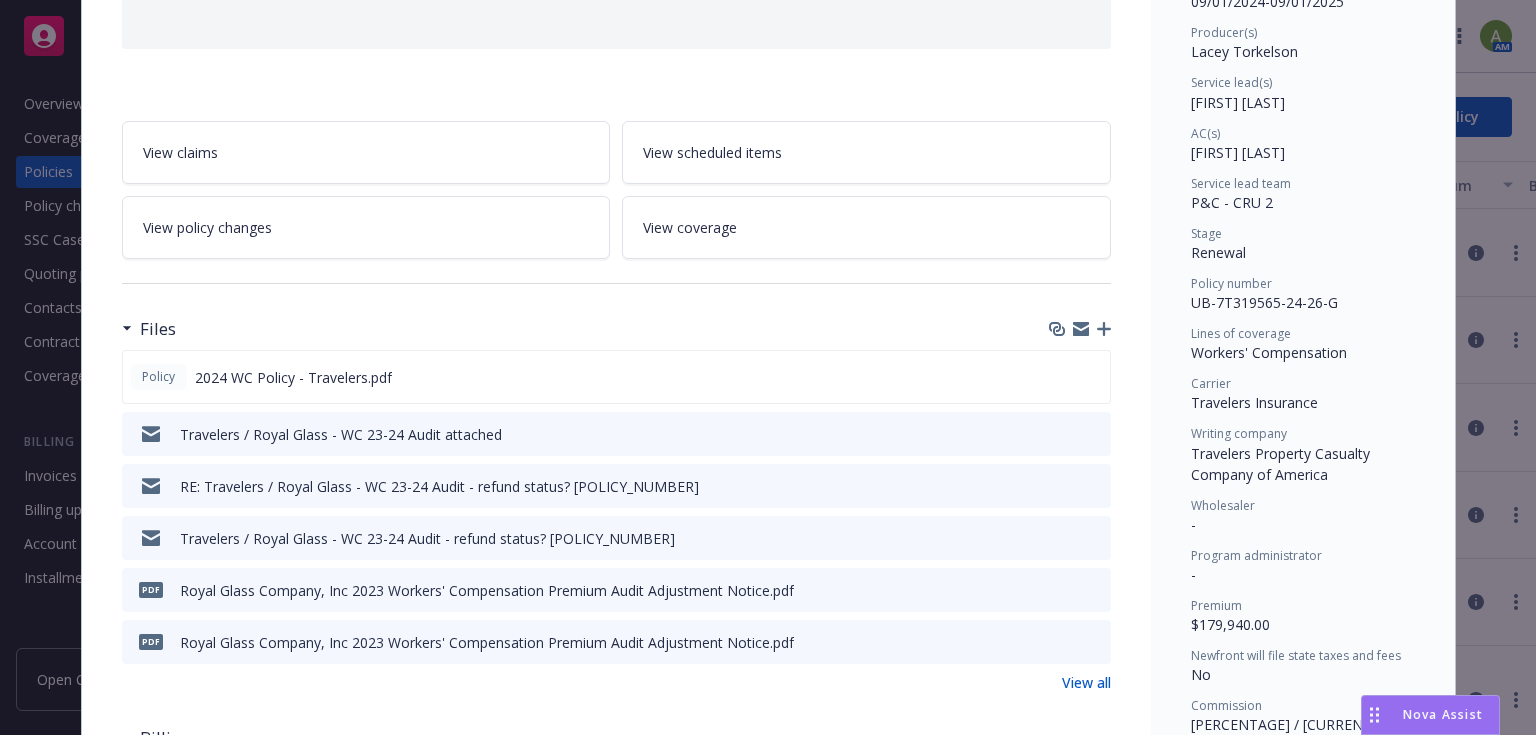 scroll, scrollTop: 320, scrollLeft: 0, axis: vertical 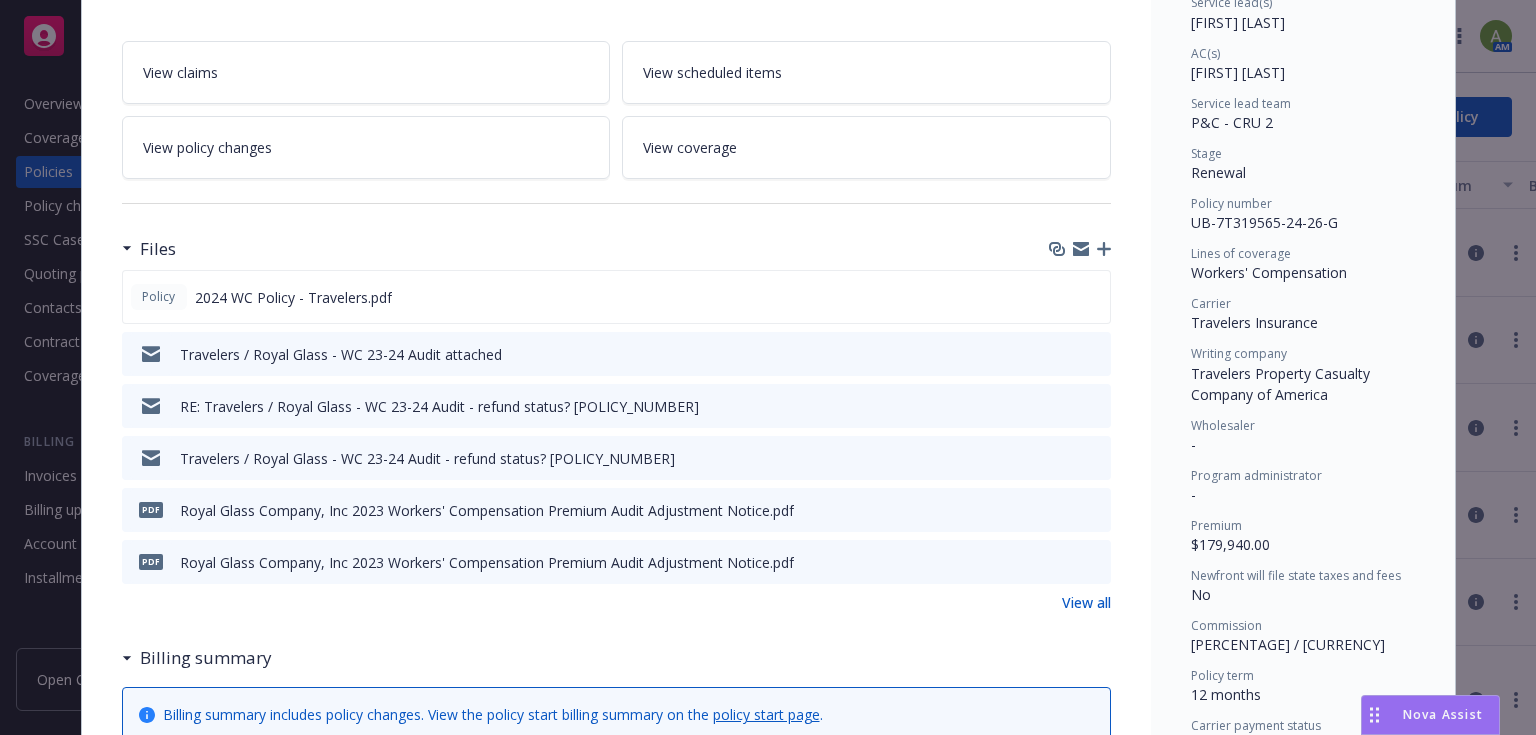 click on "RE: Travelers / Royal Glass - WC [POLICY_YEAR] Audit - refund status? [POLICY_ID]" at bounding box center [439, 406] 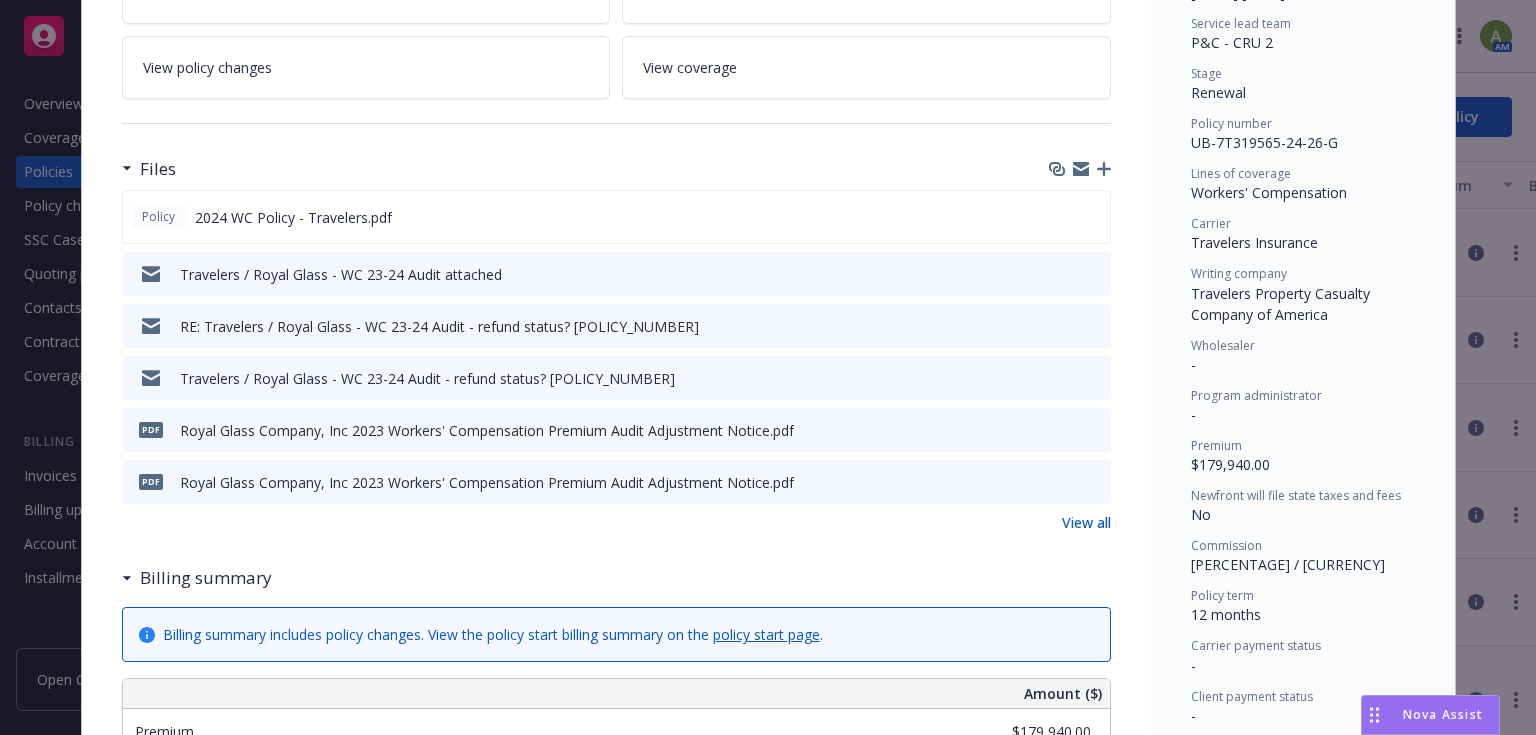 scroll, scrollTop: 480, scrollLeft: 0, axis: vertical 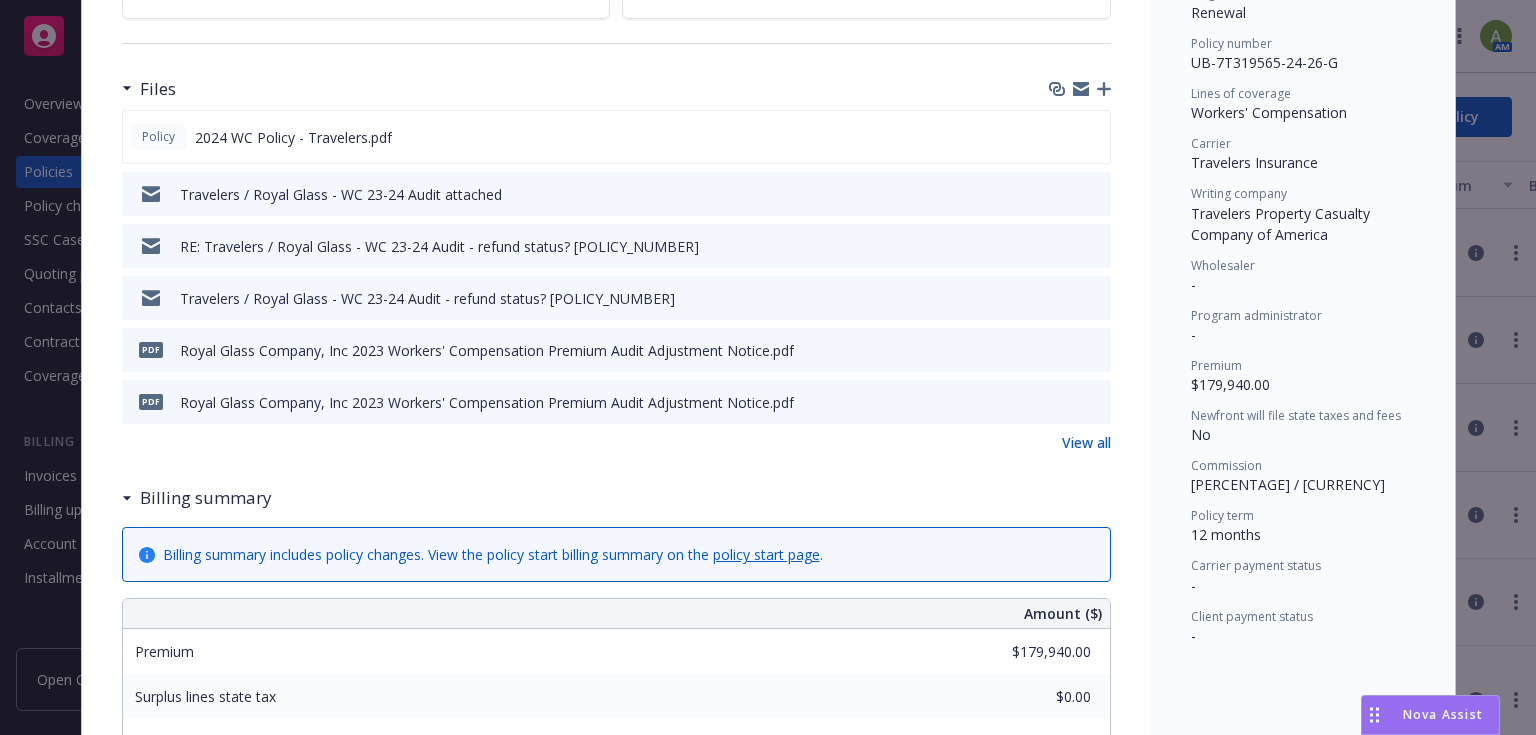 click on "View all" at bounding box center [1086, 442] 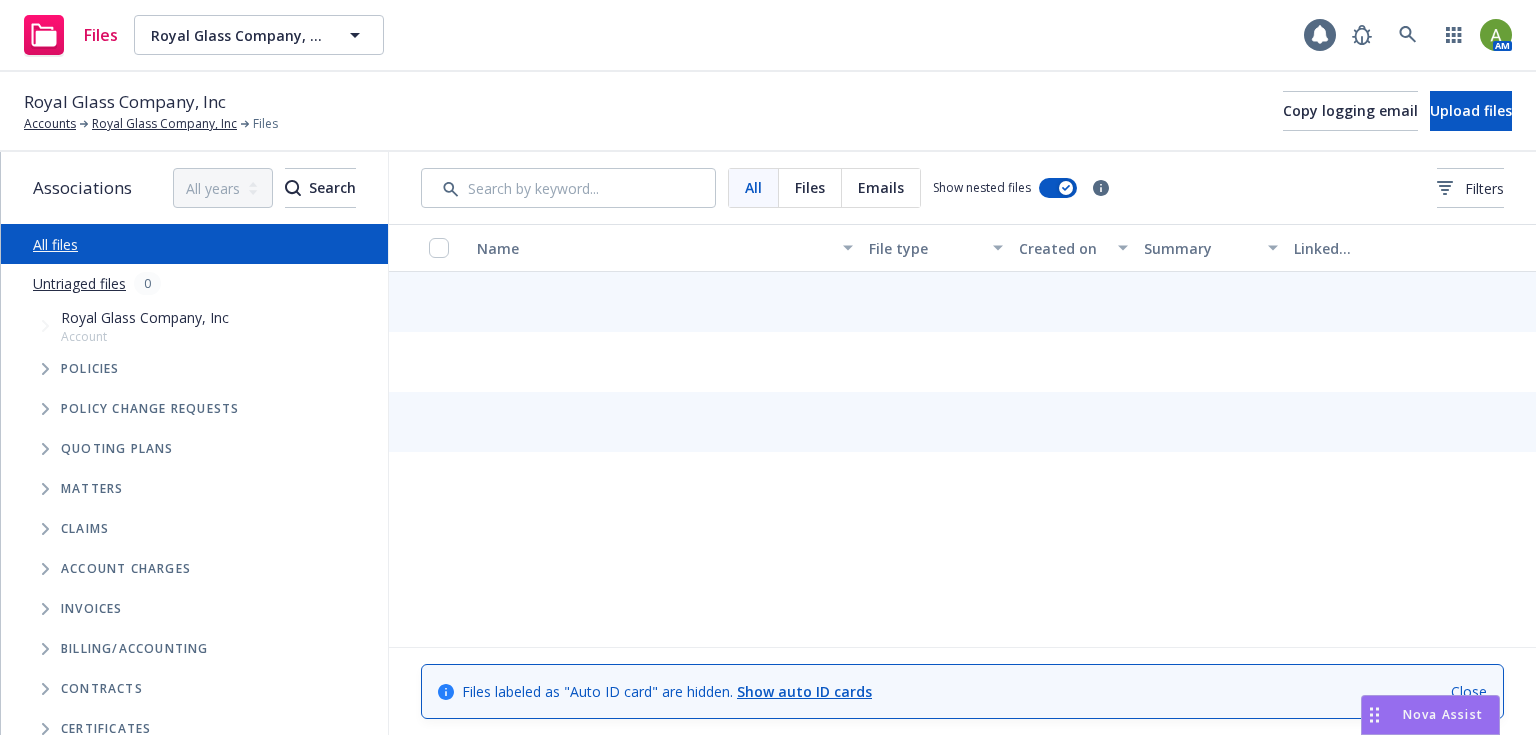 scroll, scrollTop: 0, scrollLeft: 0, axis: both 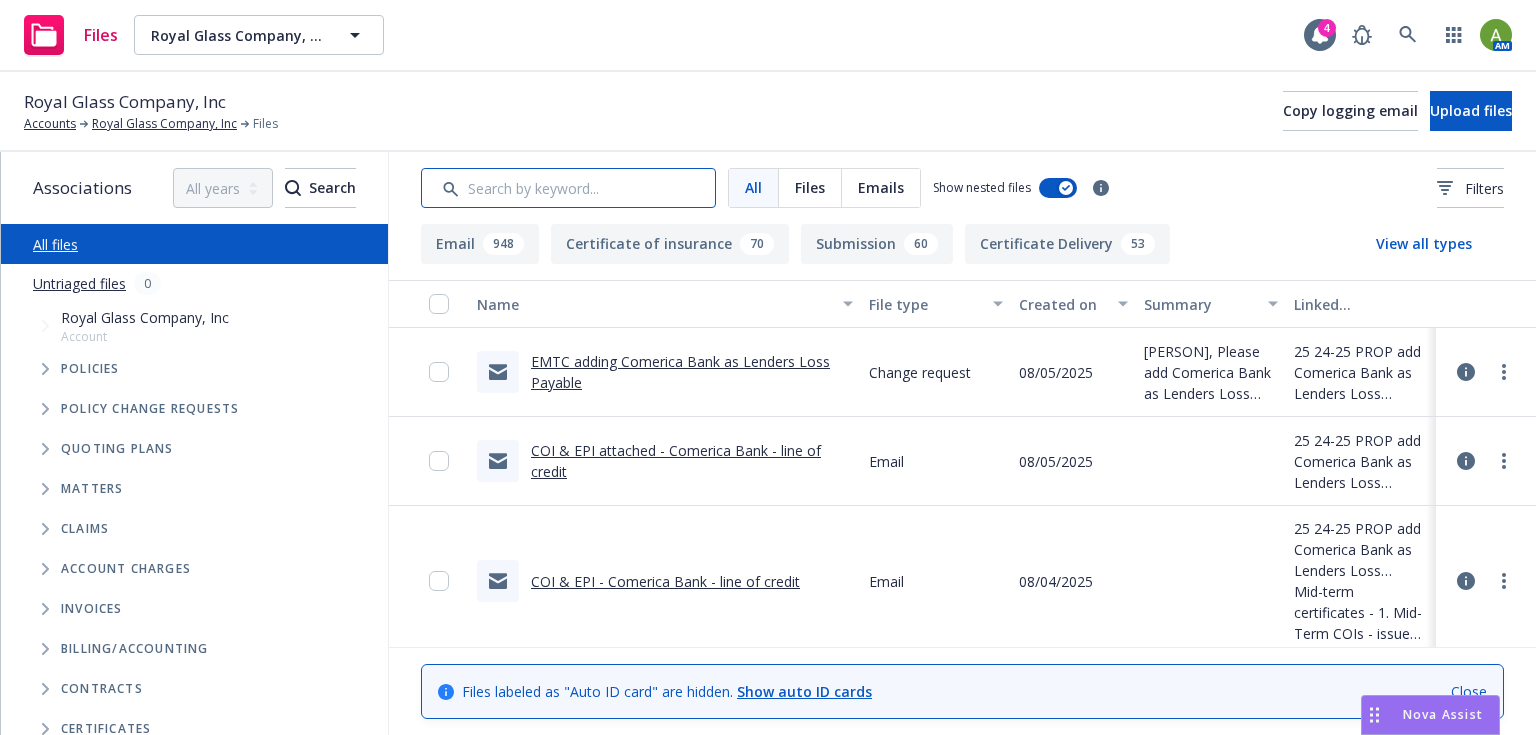 click at bounding box center [568, 188] 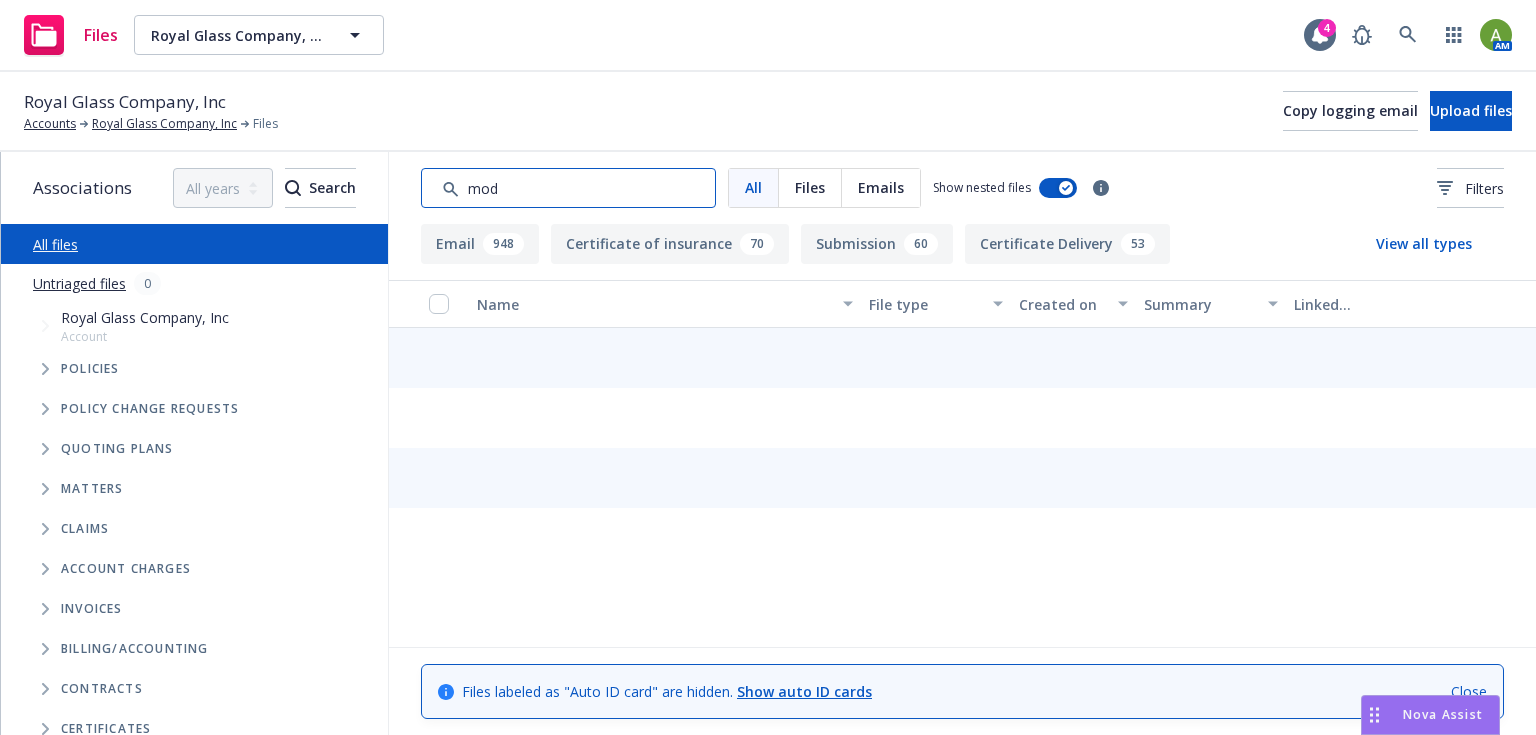 type on "mod" 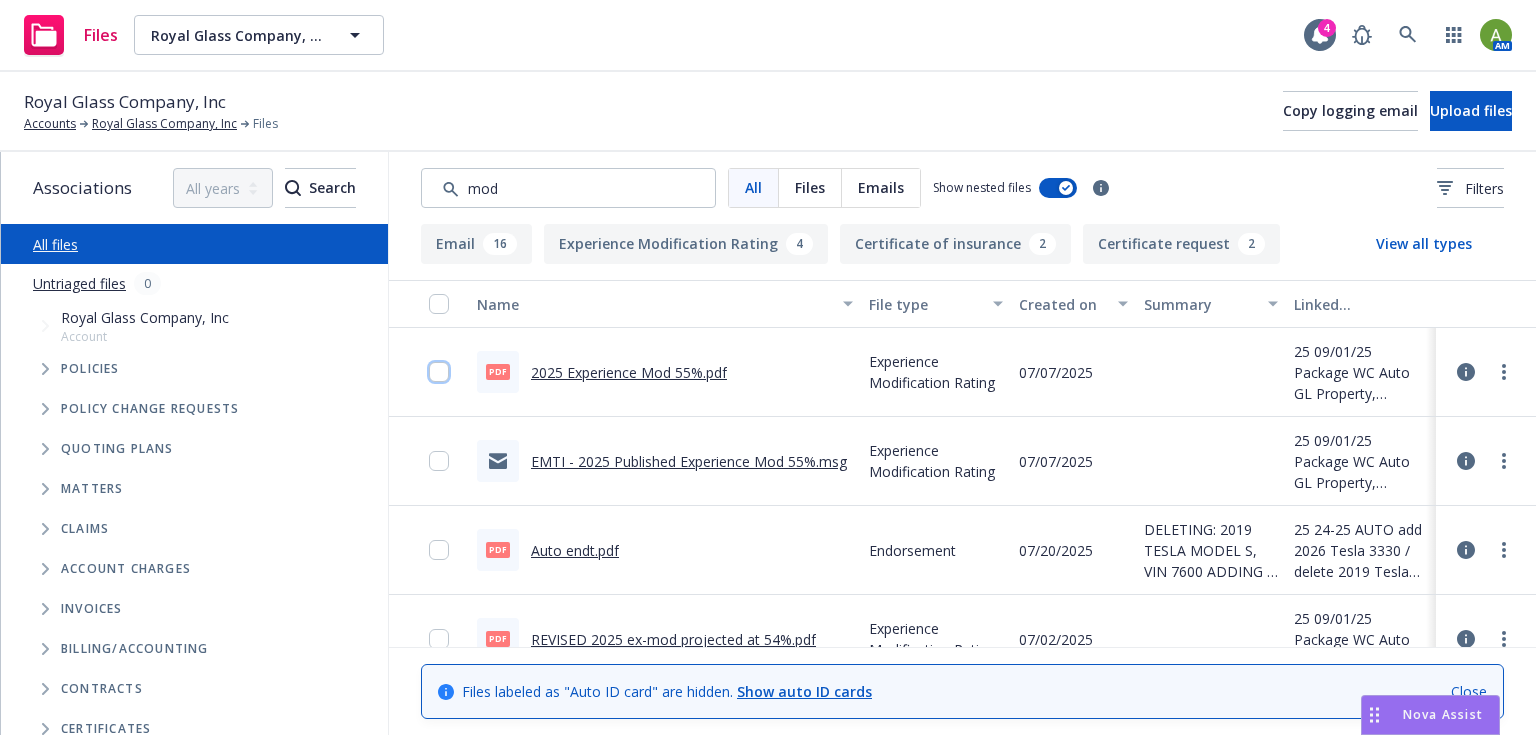 click at bounding box center (439, 372) 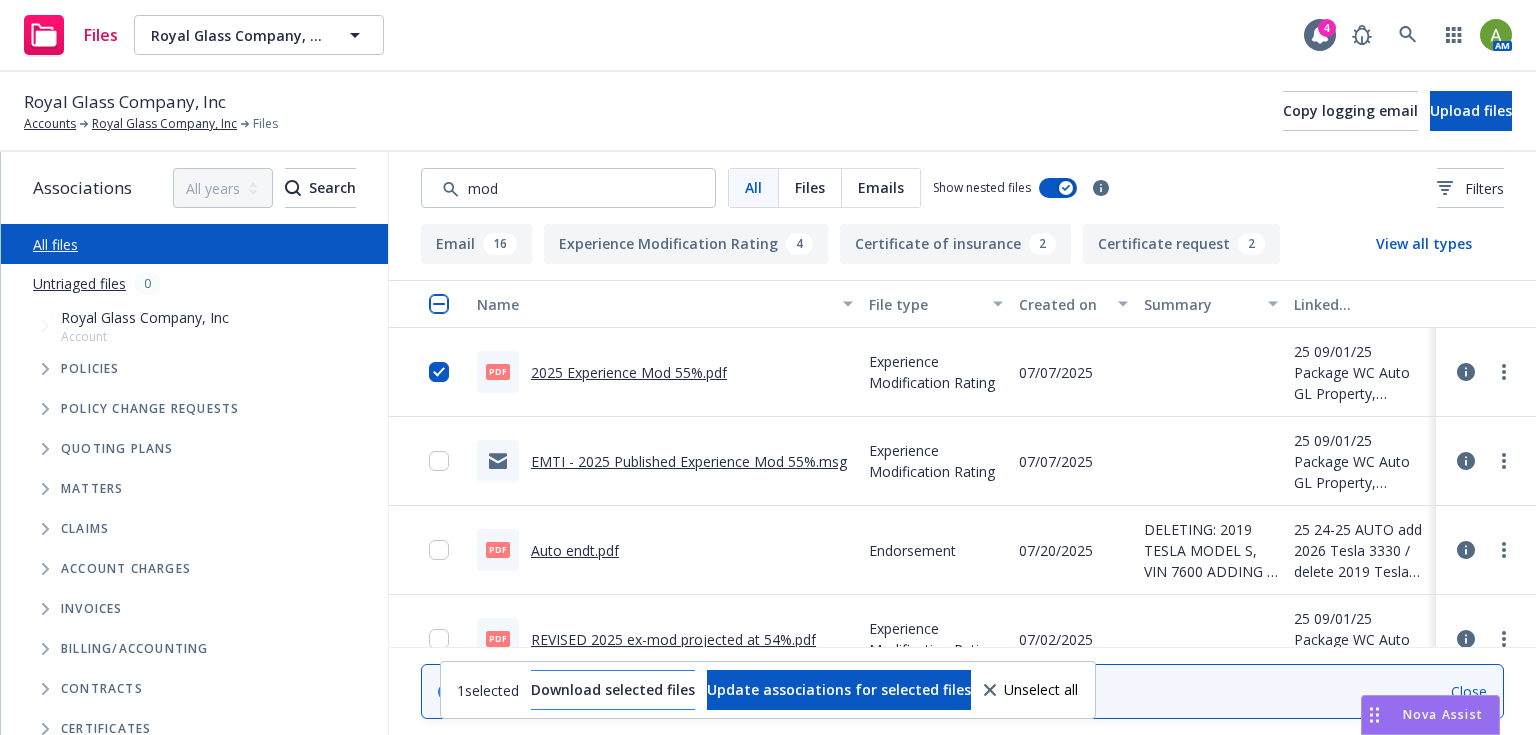 scroll, scrollTop: 0, scrollLeft: 0, axis: both 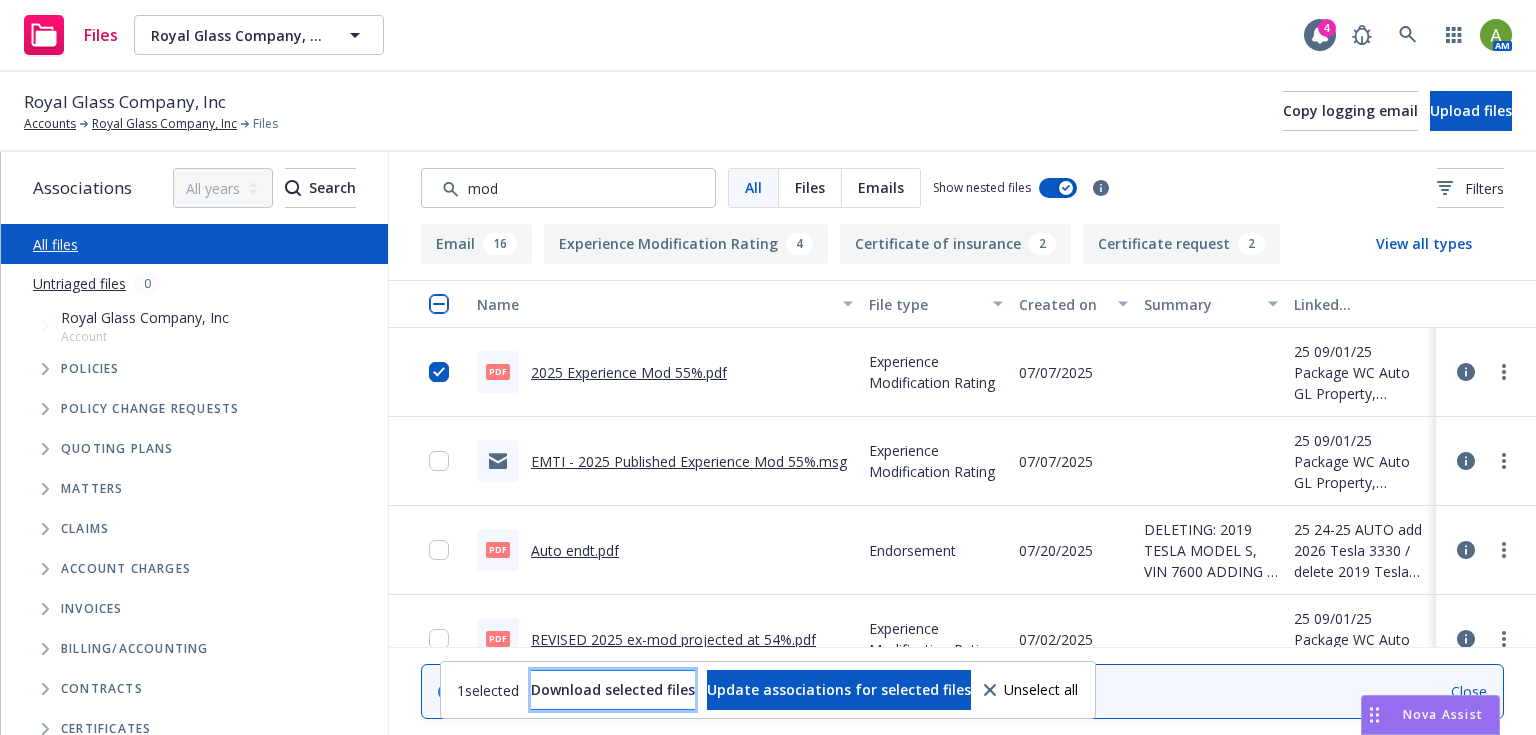 click on "Download selected files" at bounding box center (613, 689) 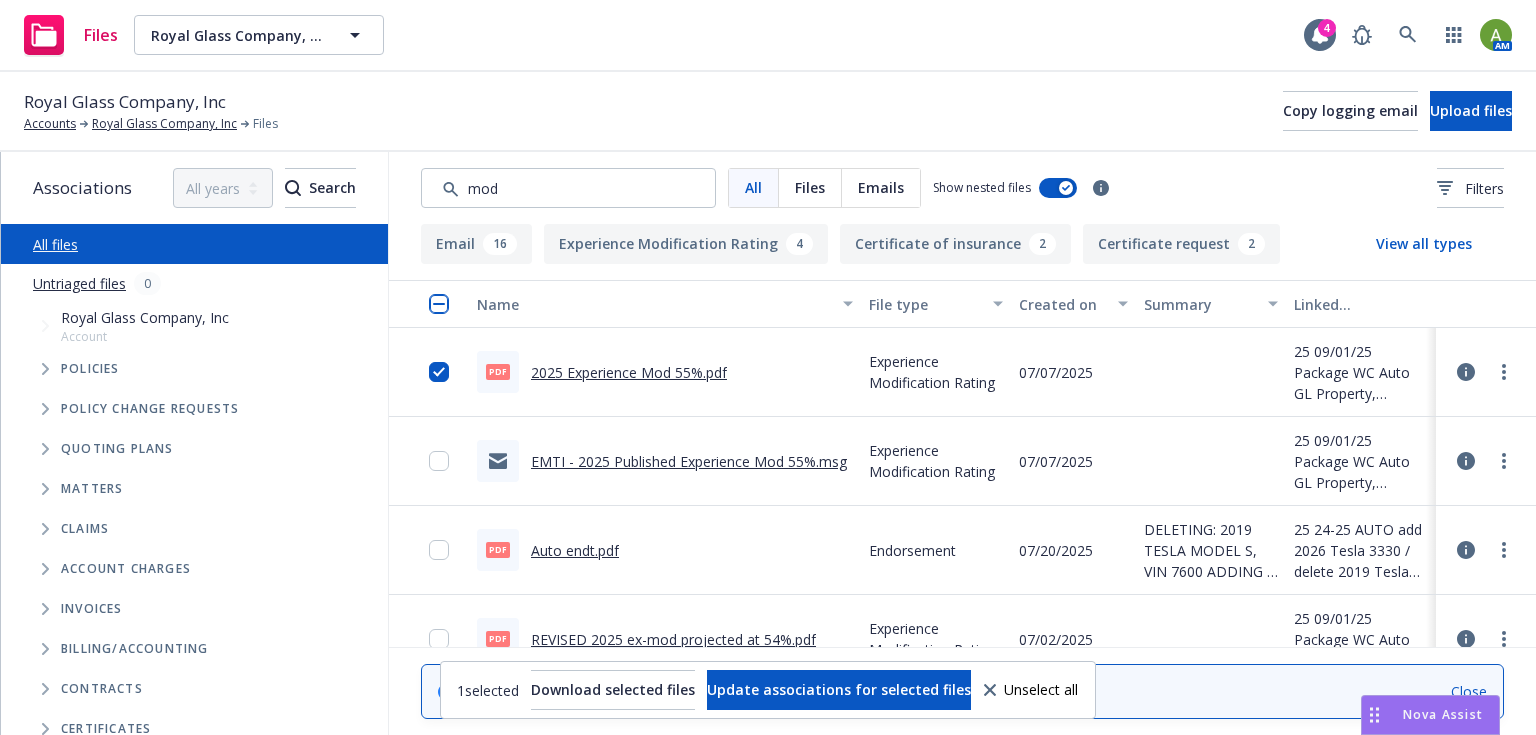 click on "EMTI - 2025 Published Experience Mod 55%.msg" at bounding box center [689, 461] 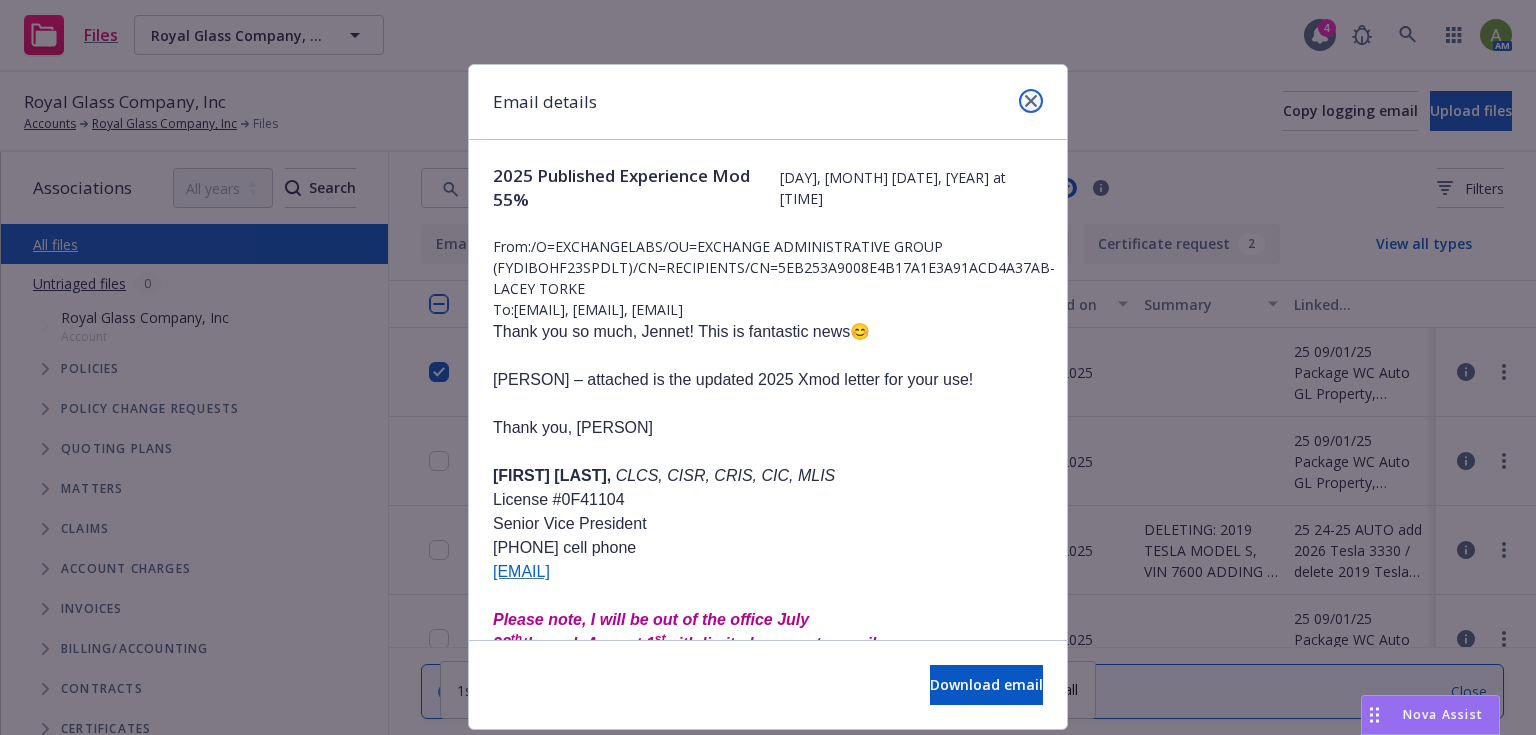 click 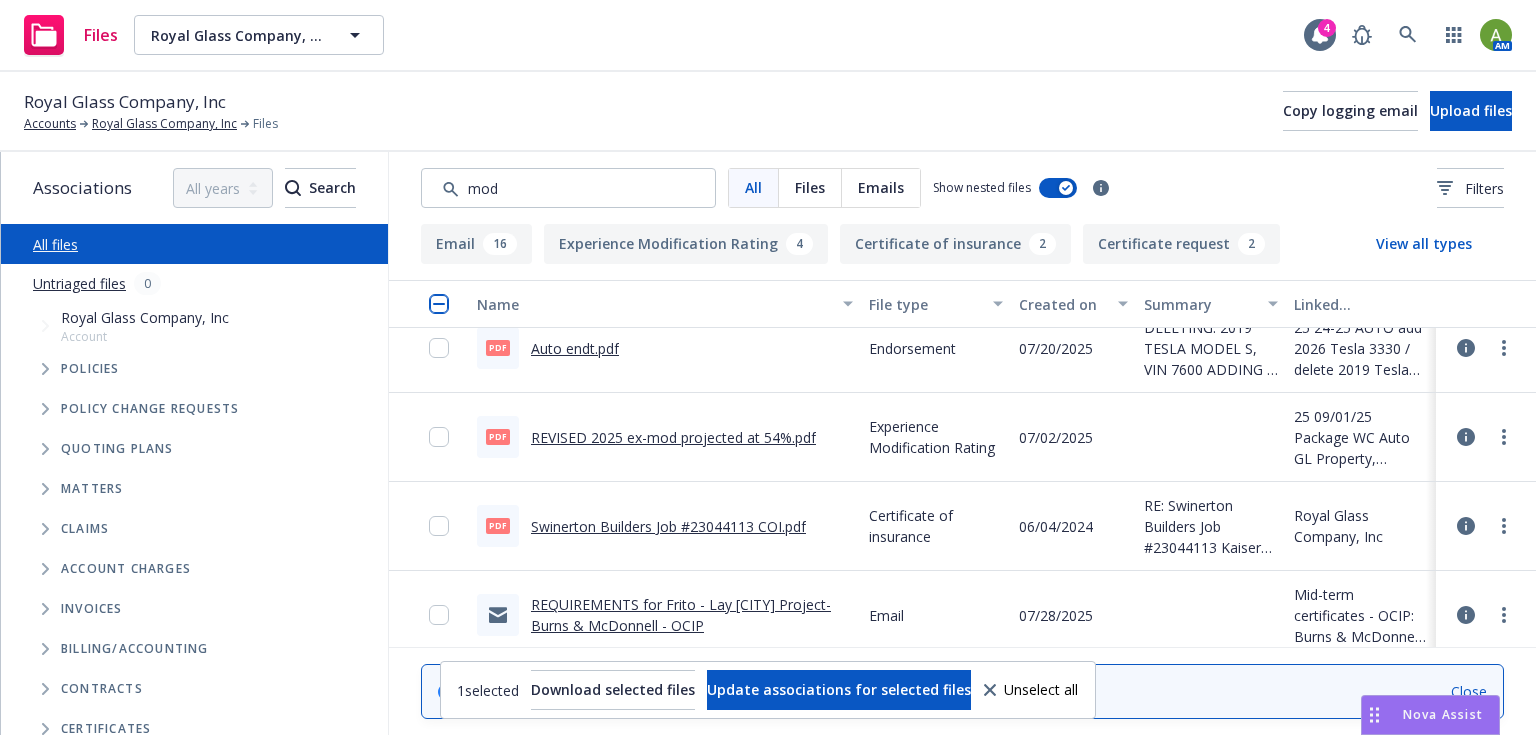 scroll, scrollTop: 0, scrollLeft: 0, axis: both 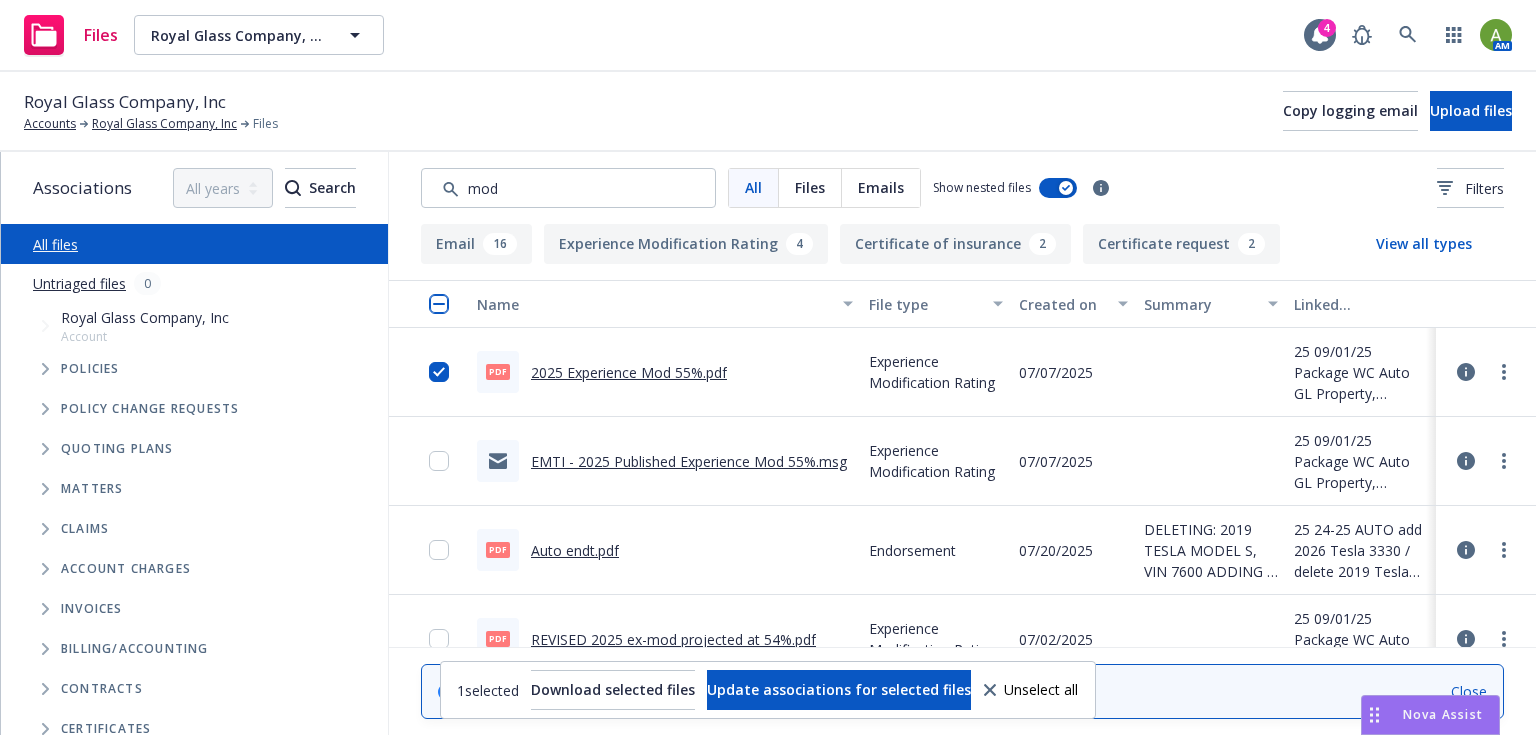 click on "2025 Experience Mod 55%.pdf" at bounding box center (629, 372) 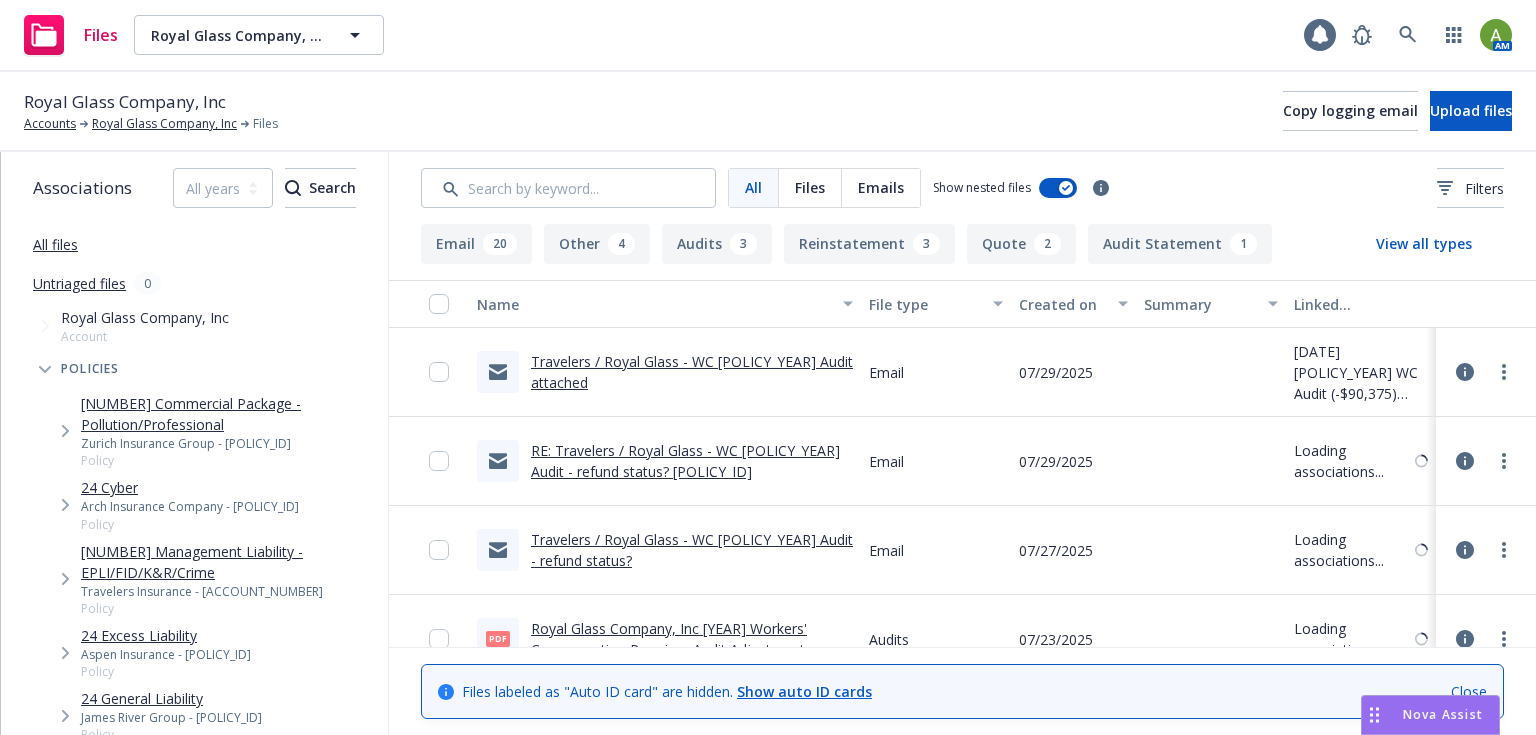 scroll, scrollTop: 0, scrollLeft: 0, axis: both 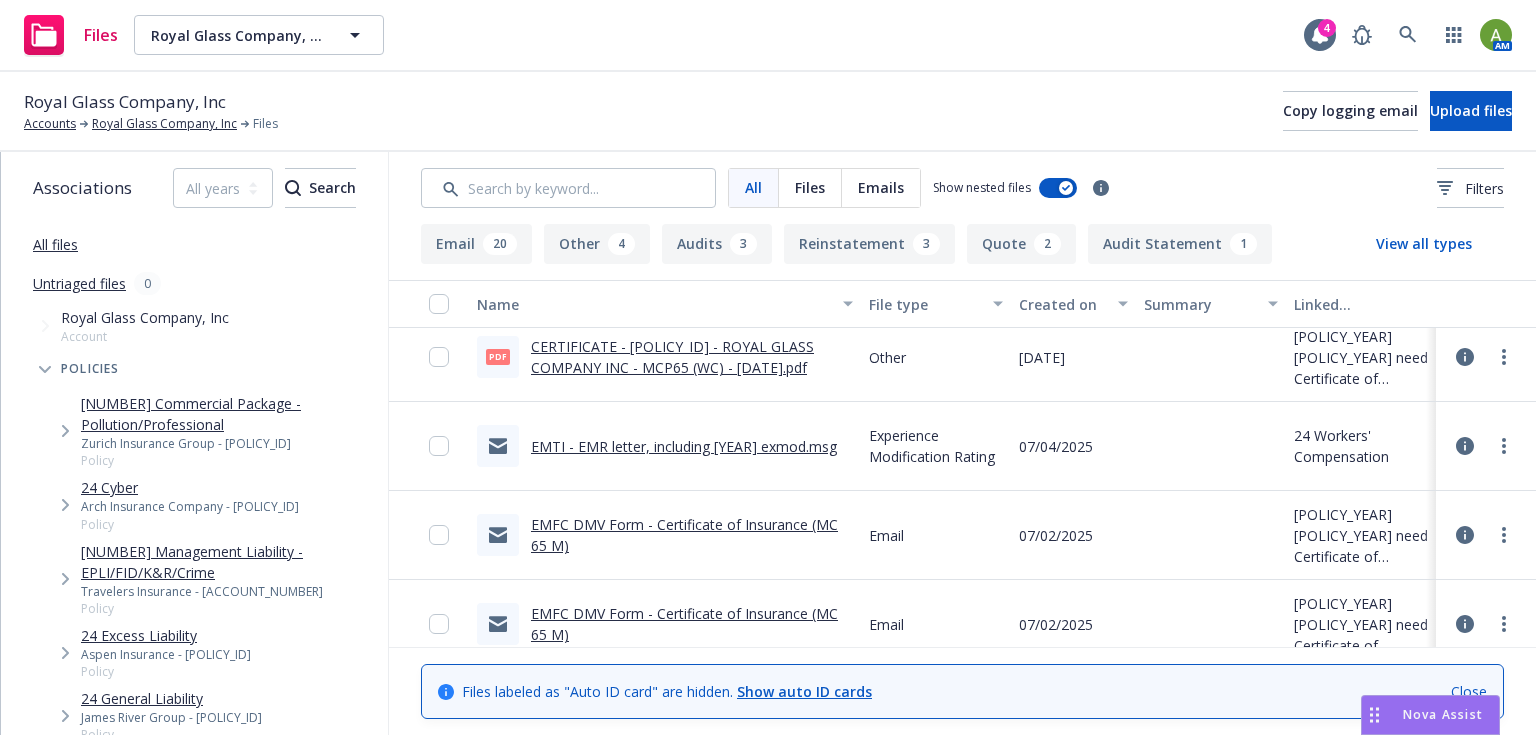 click on "EMFC DMV Form - Certificate of Insurance (MC 65 M)" at bounding box center (684, 535) 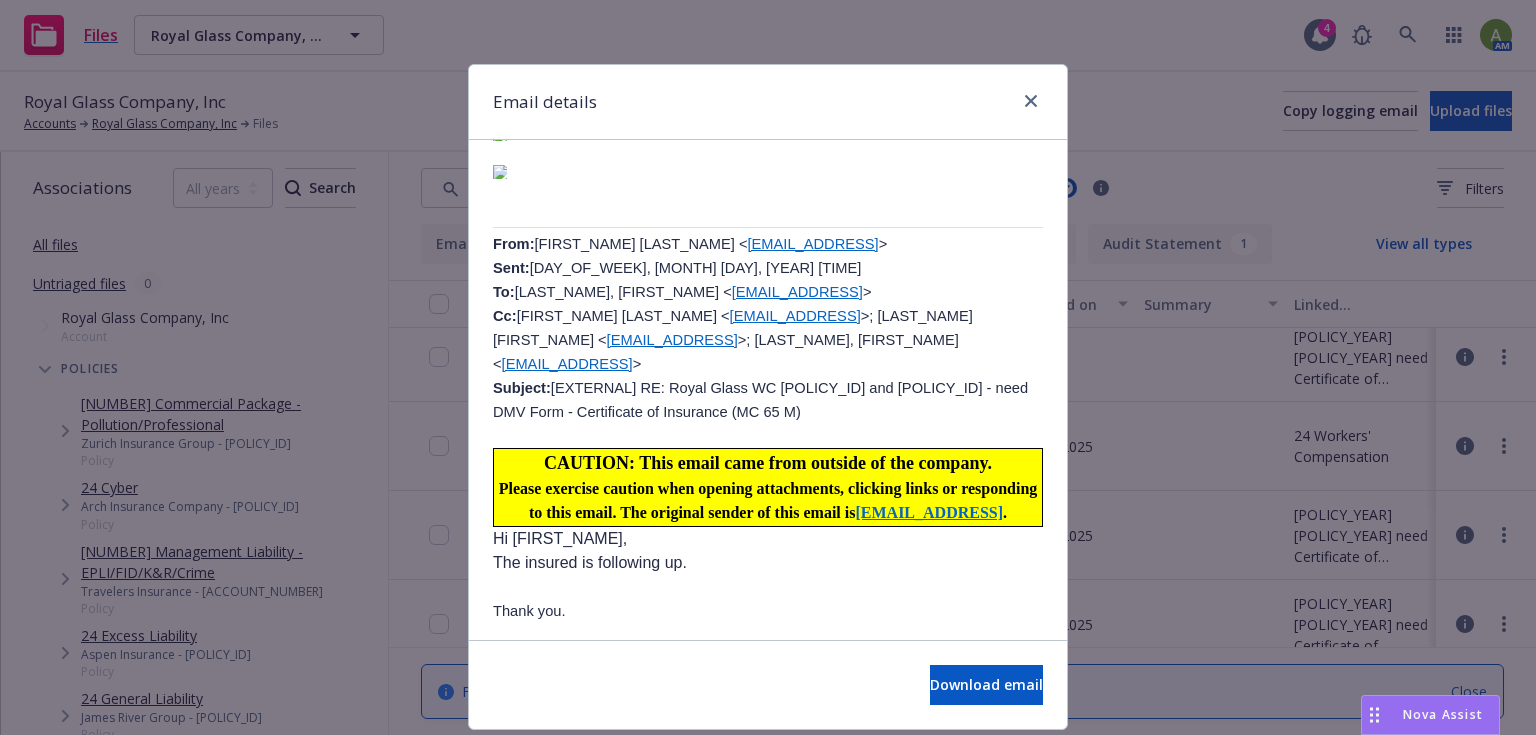 scroll, scrollTop: 1040, scrollLeft: 0, axis: vertical 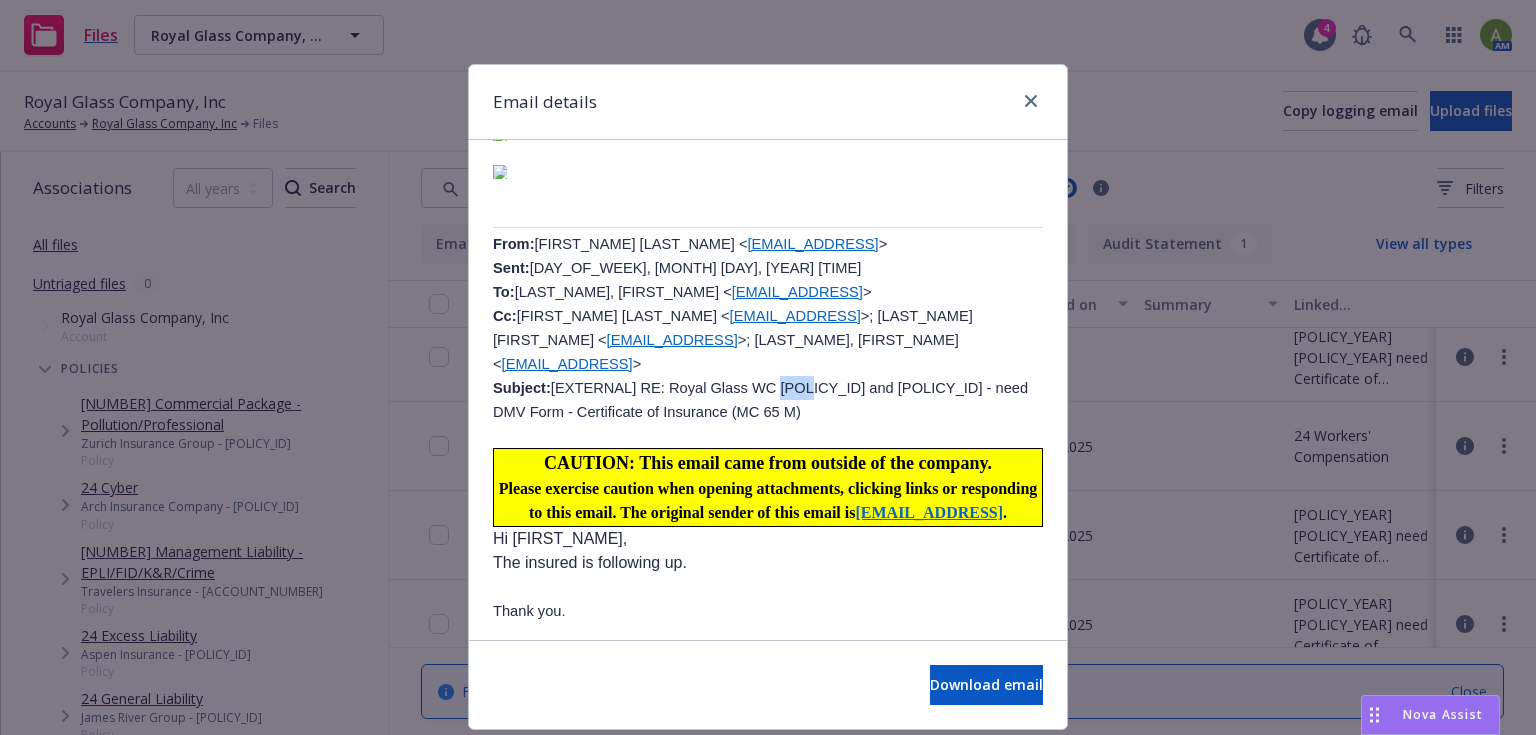 drag, startPoint x: 715, startPoint y: 369, endPoint x: 736, endPoint y: 369, distance: 21 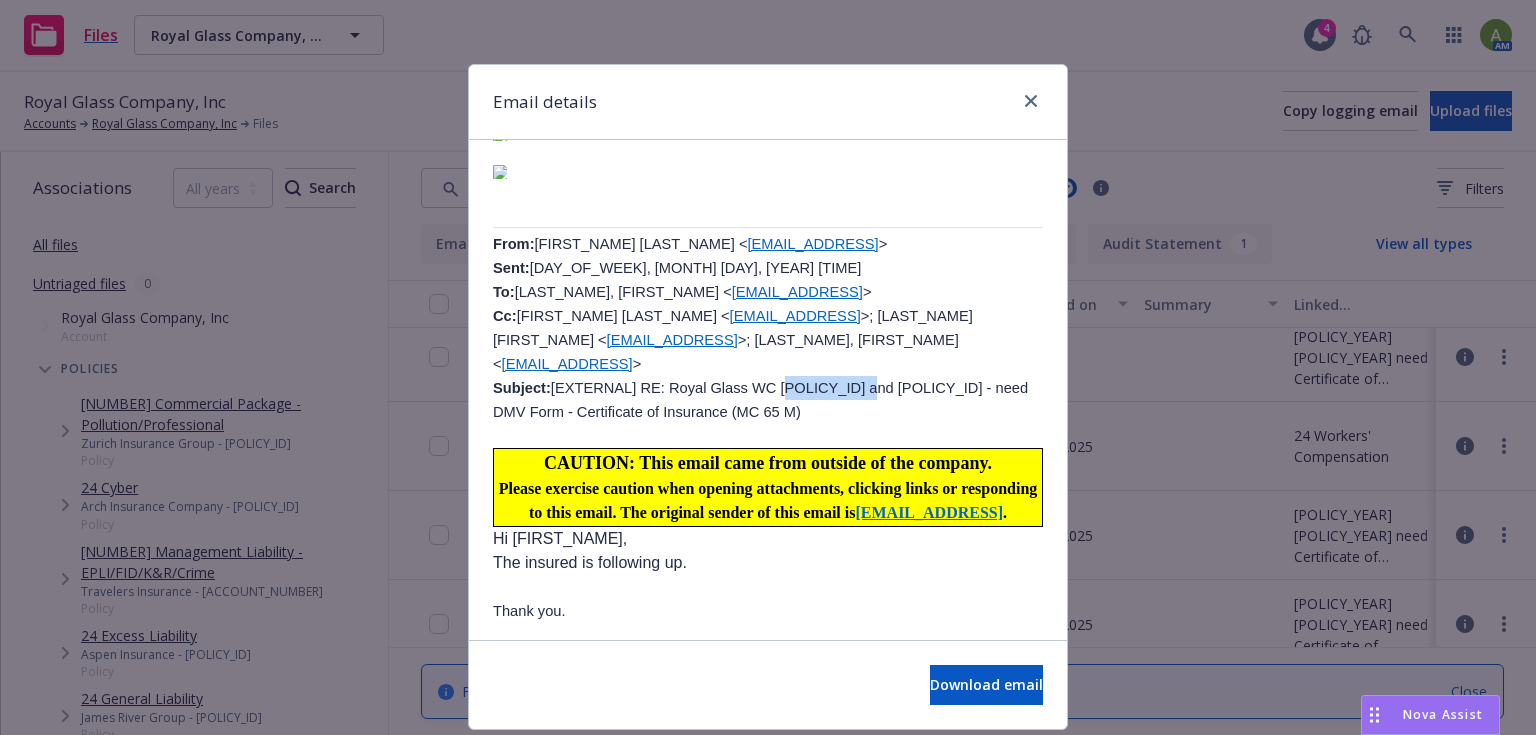 drag, startPoint x: 720, startPoint y: 371, endPoint x: 802, endPoint y: 371, distance: 82 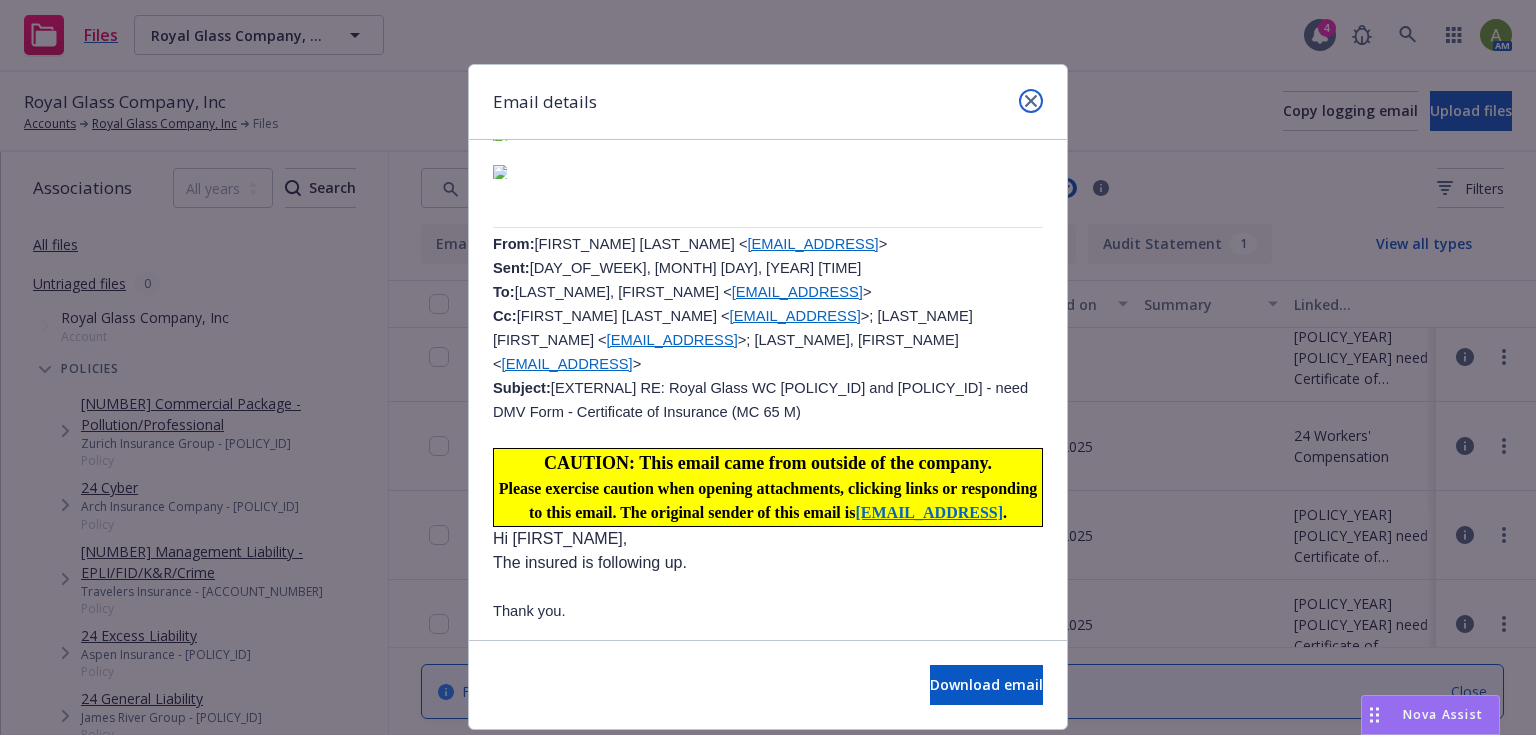 click at bounding box center (1031, 101) 